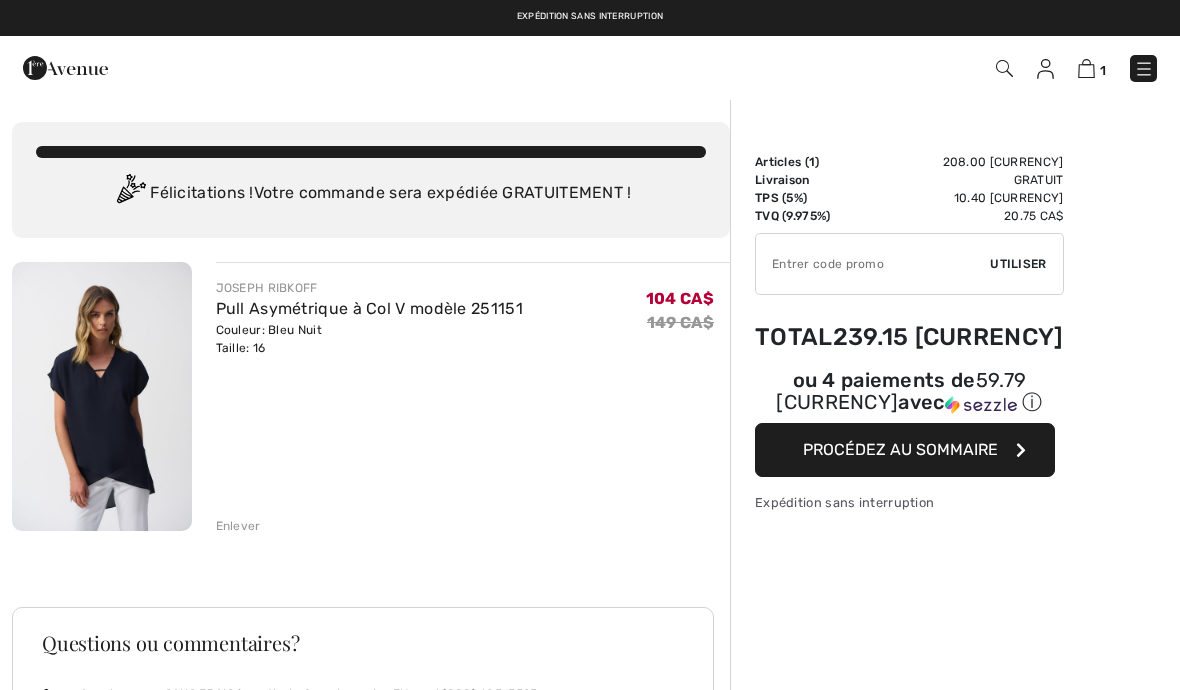 scroll, scrollTop: 201, scrollLeft: 0, axis: vertical 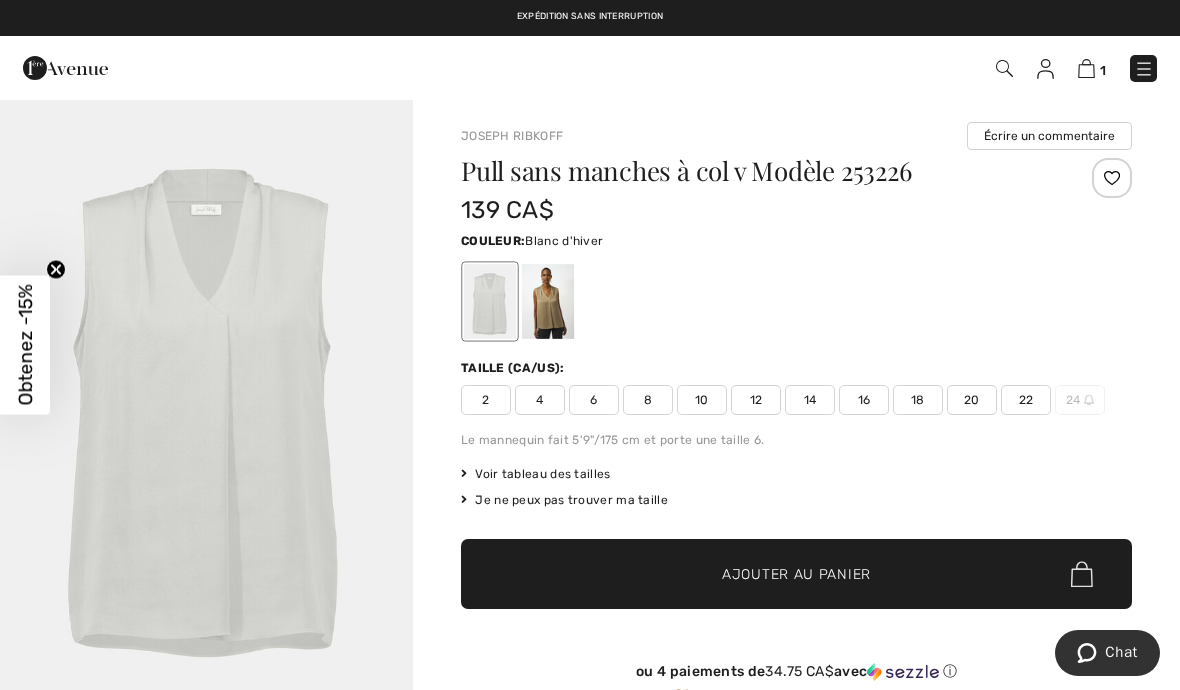 click at bounding box center (1045, 69) 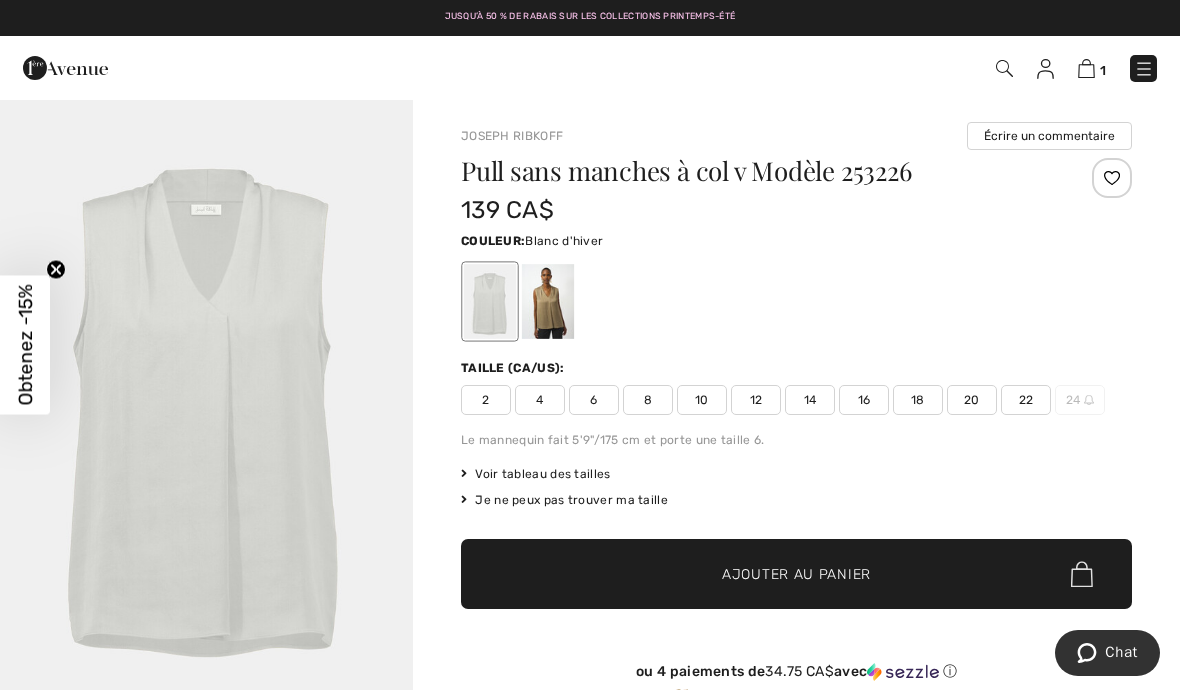 click at bounding box center (1045, 69) 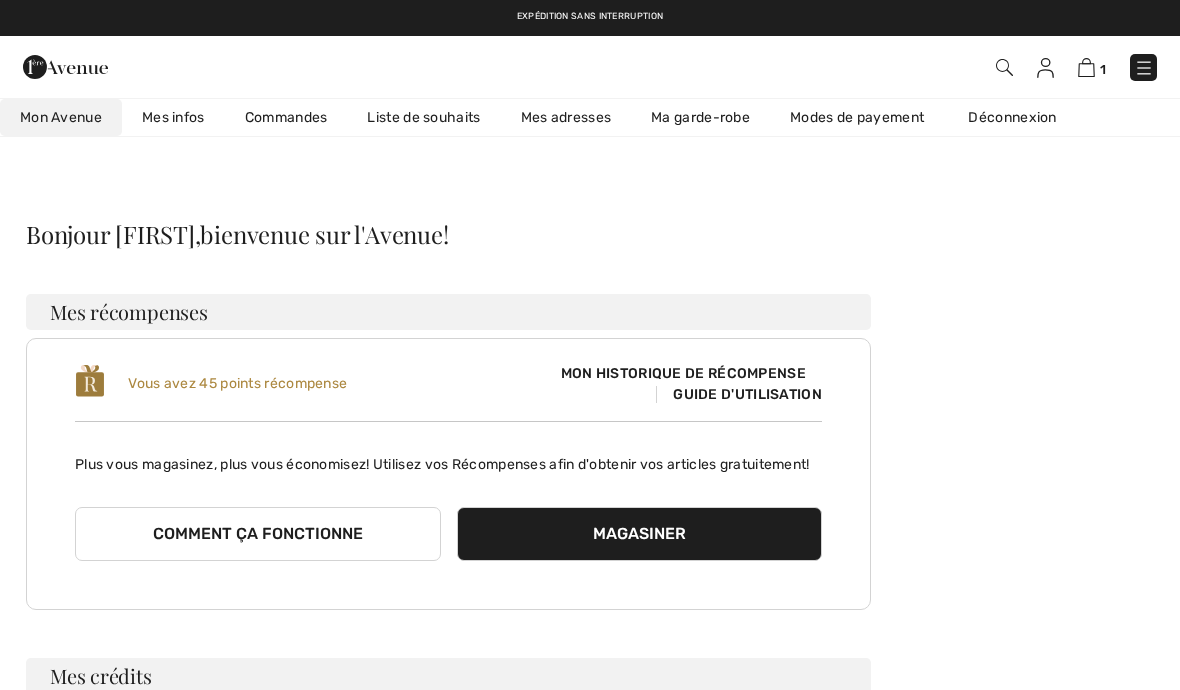 scroll, scrollTop: 0, scrollLeft: 0, axis: both 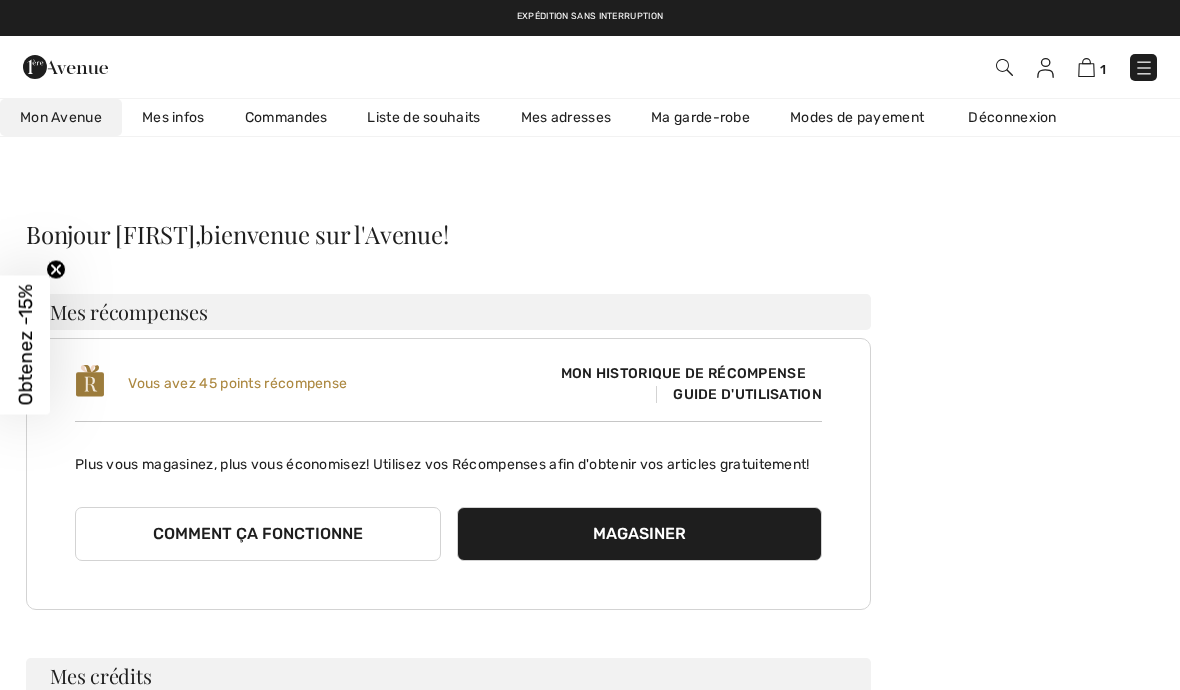 click on "Commandes" at bounding box center (286, 117) 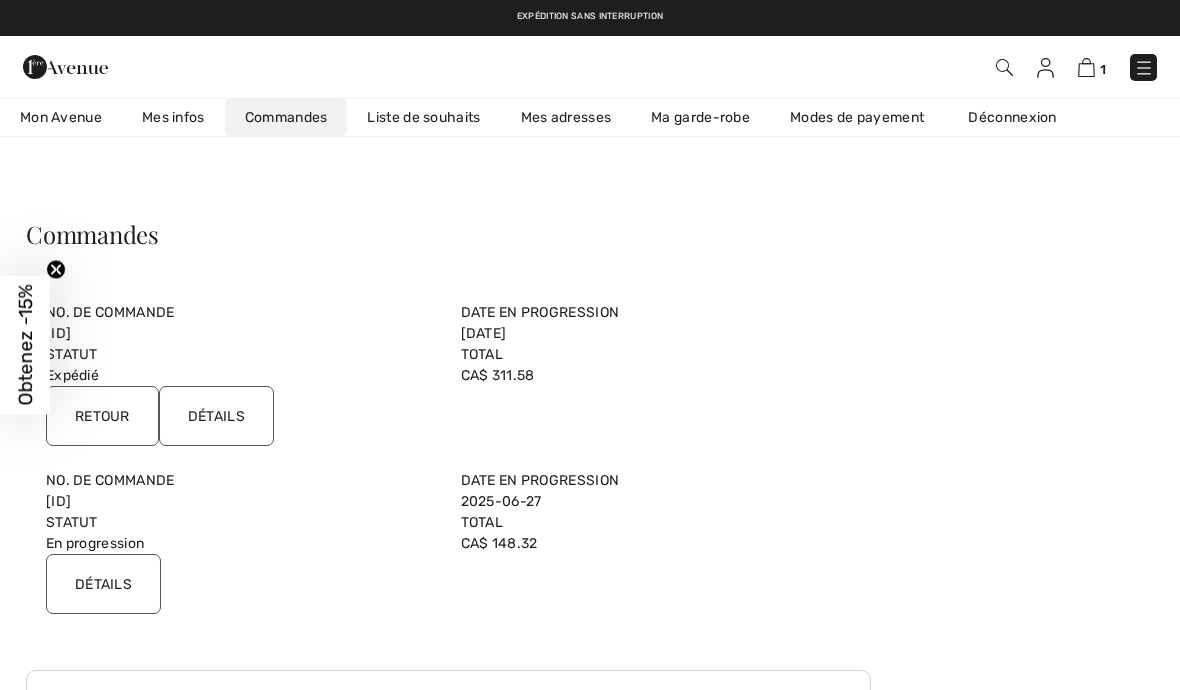 click on "Détails" at bounding box center [216, 416] 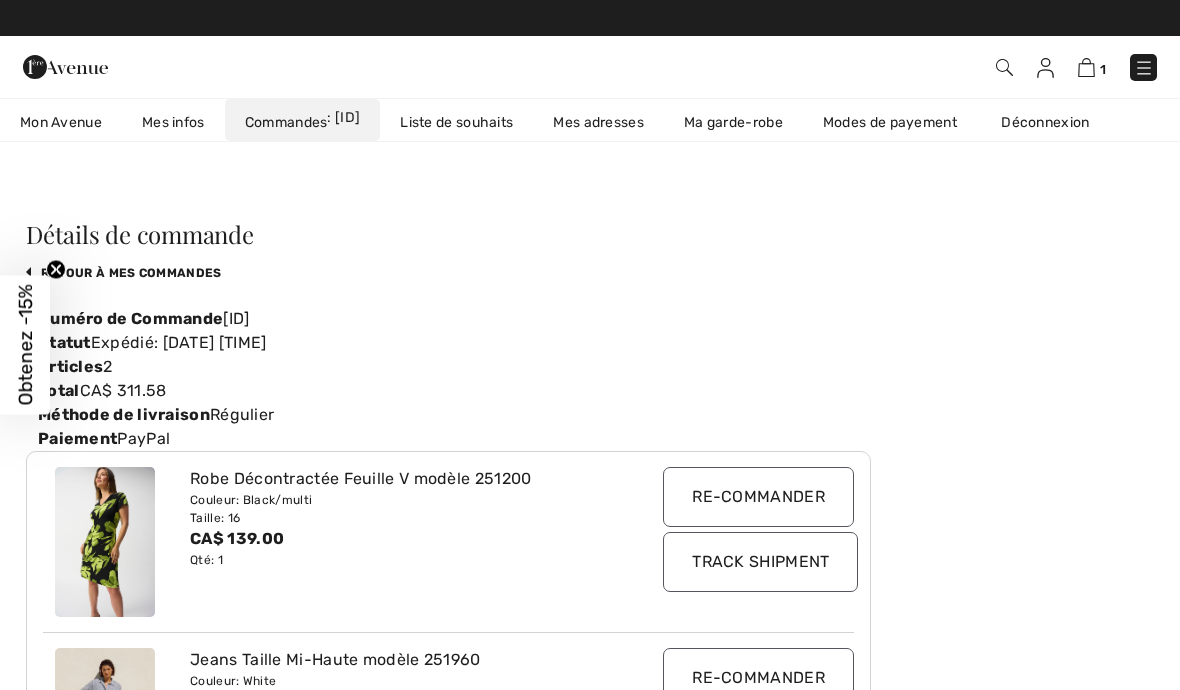 scroll, scrollTop: 0, scrollLeft: 53, axis: horizontal 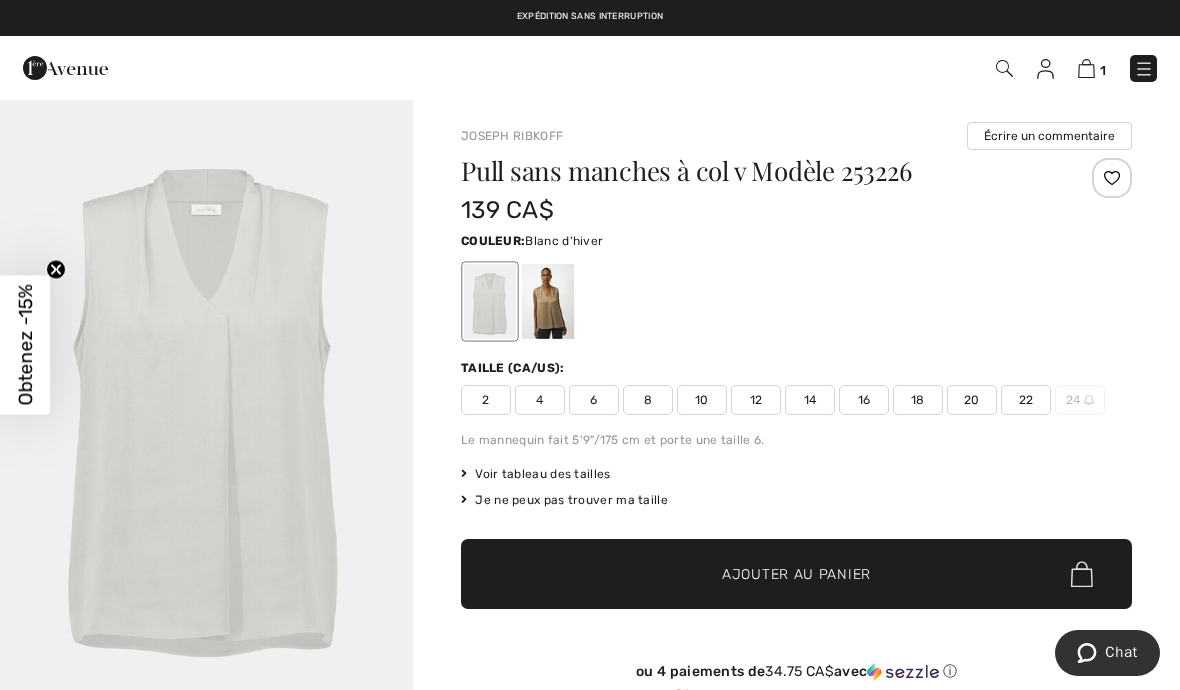click at bounding box center [1045, 69] 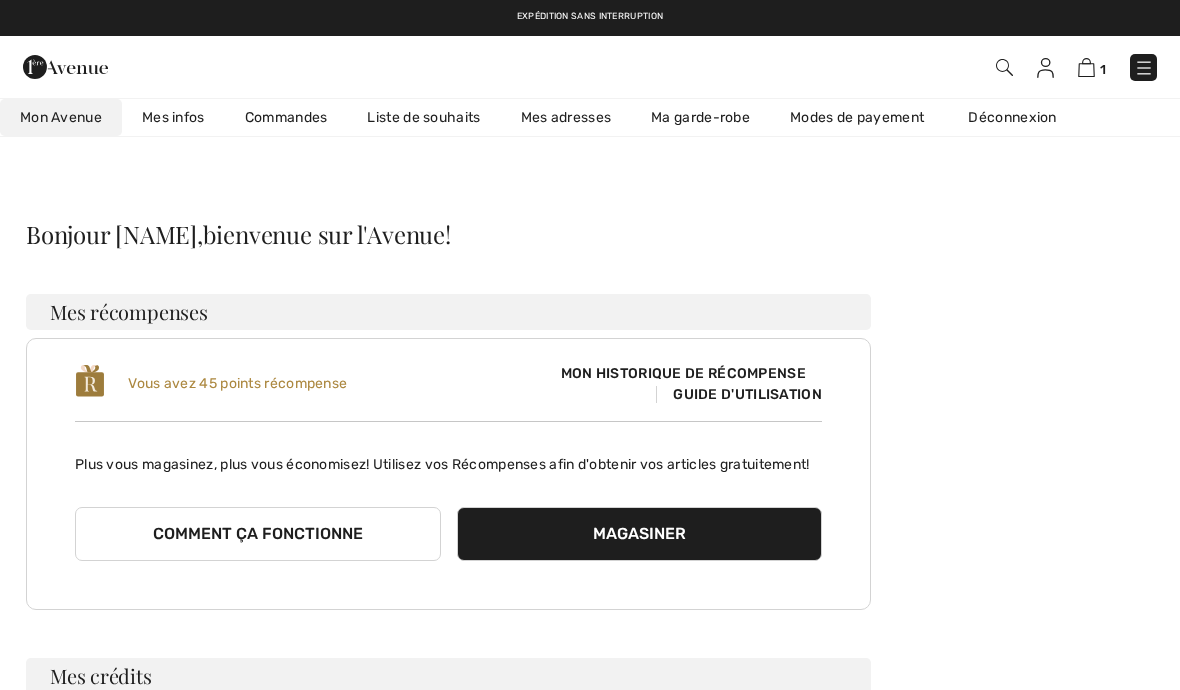 scroll, scrollTop: 0, scrollLeft: 0, axis: both 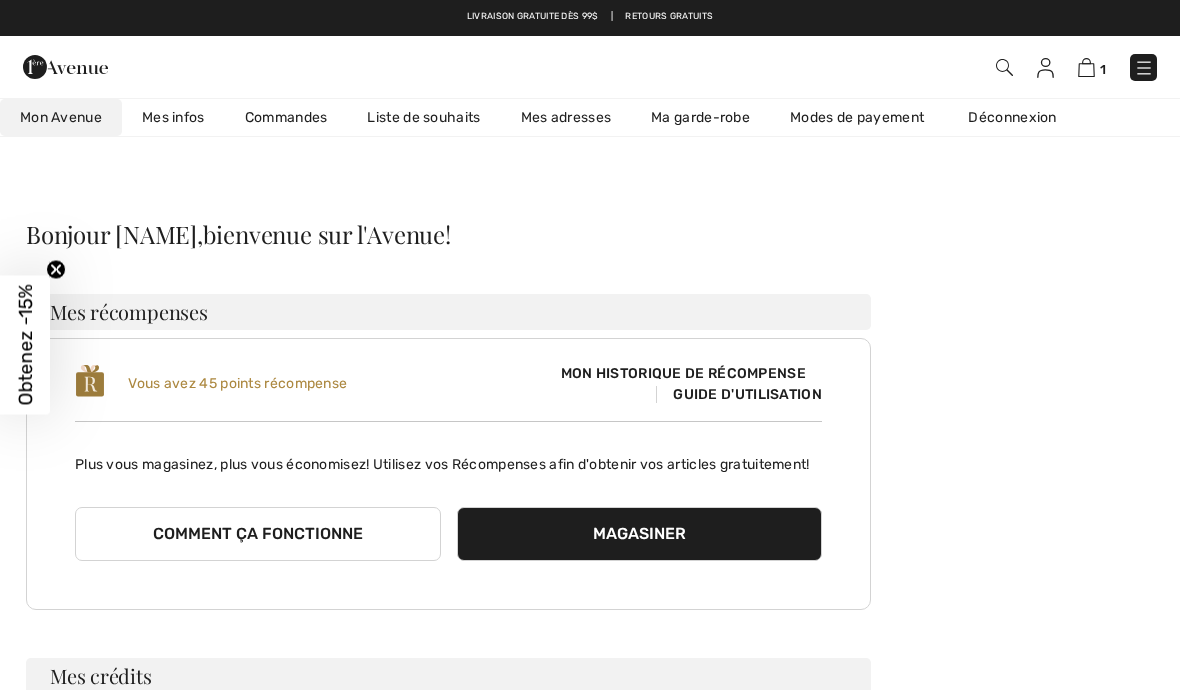 click on "Commandes" at bounding box center (286, 117) 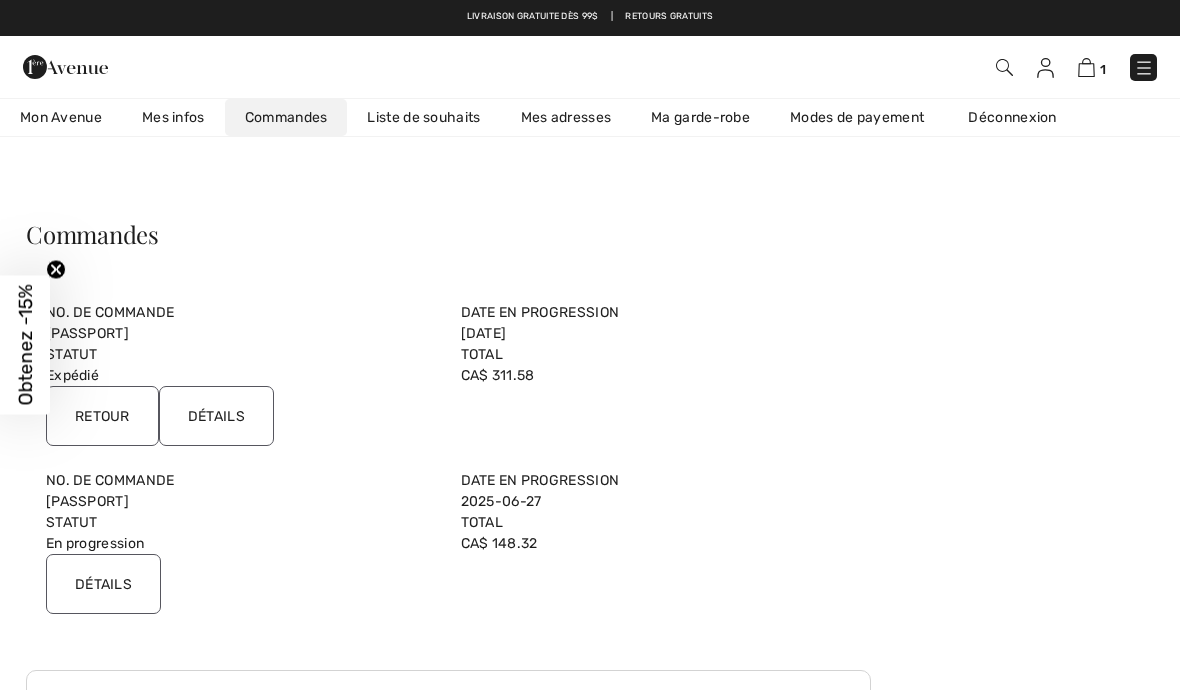 click on "Détails" at bounding box center (103, 584) 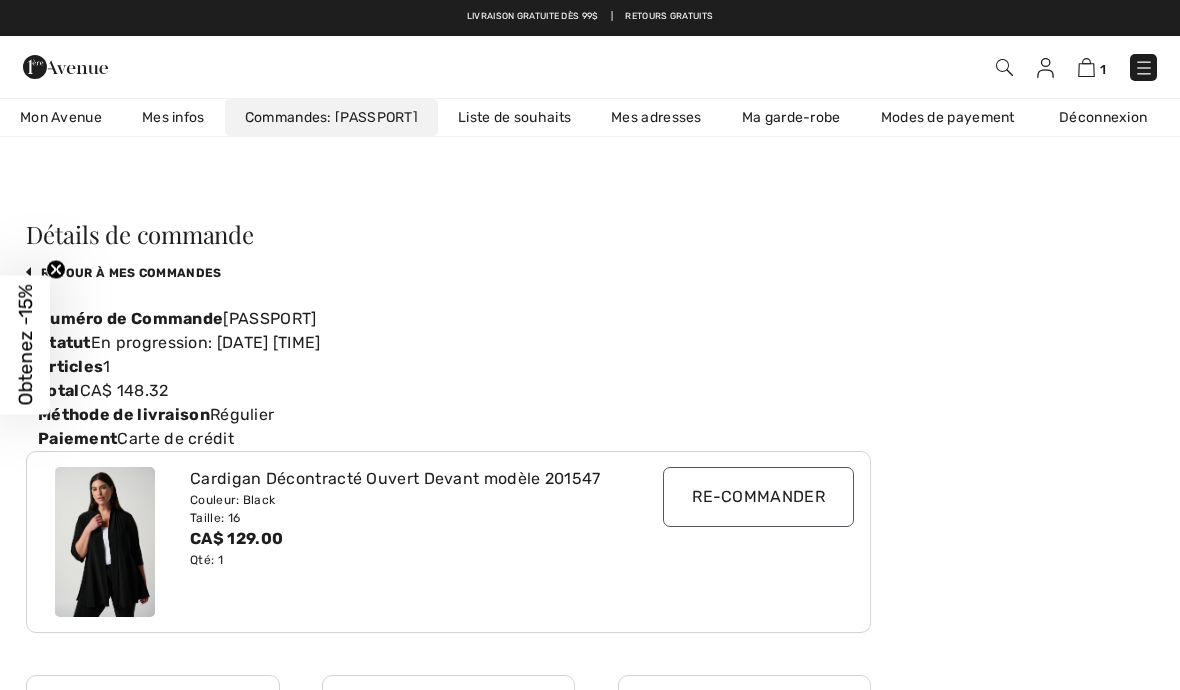 scroll, scrollTop: 0, scrollLeft: 50, axis: horizontal 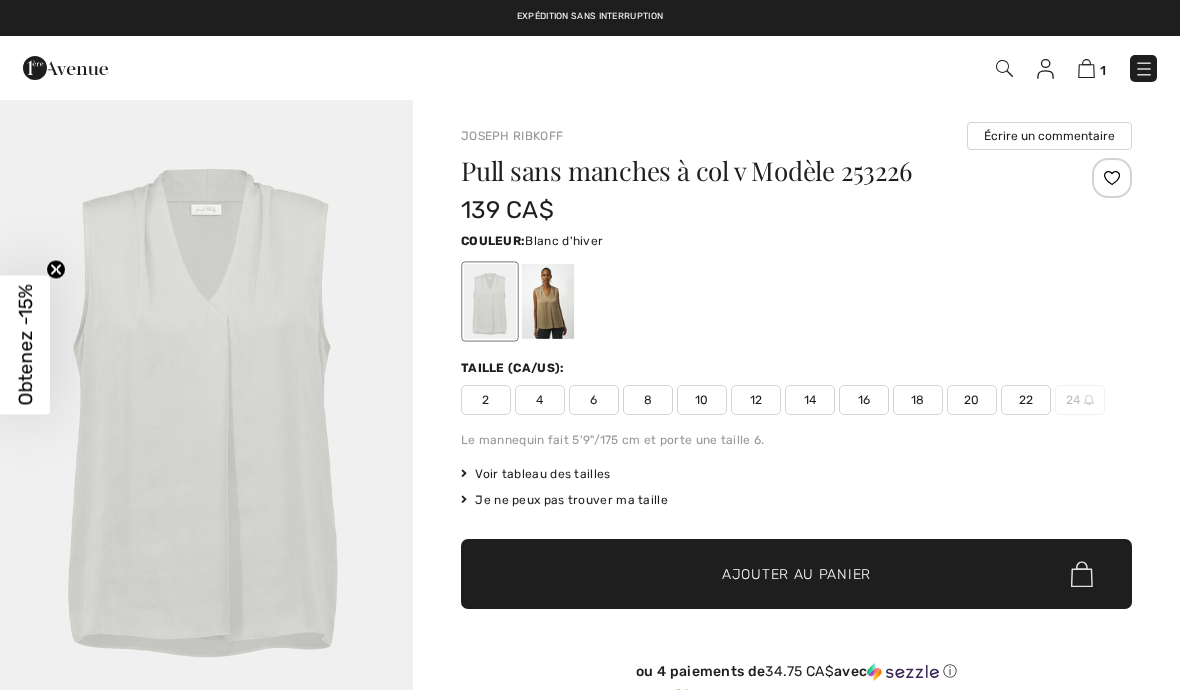 checkbox on "true" 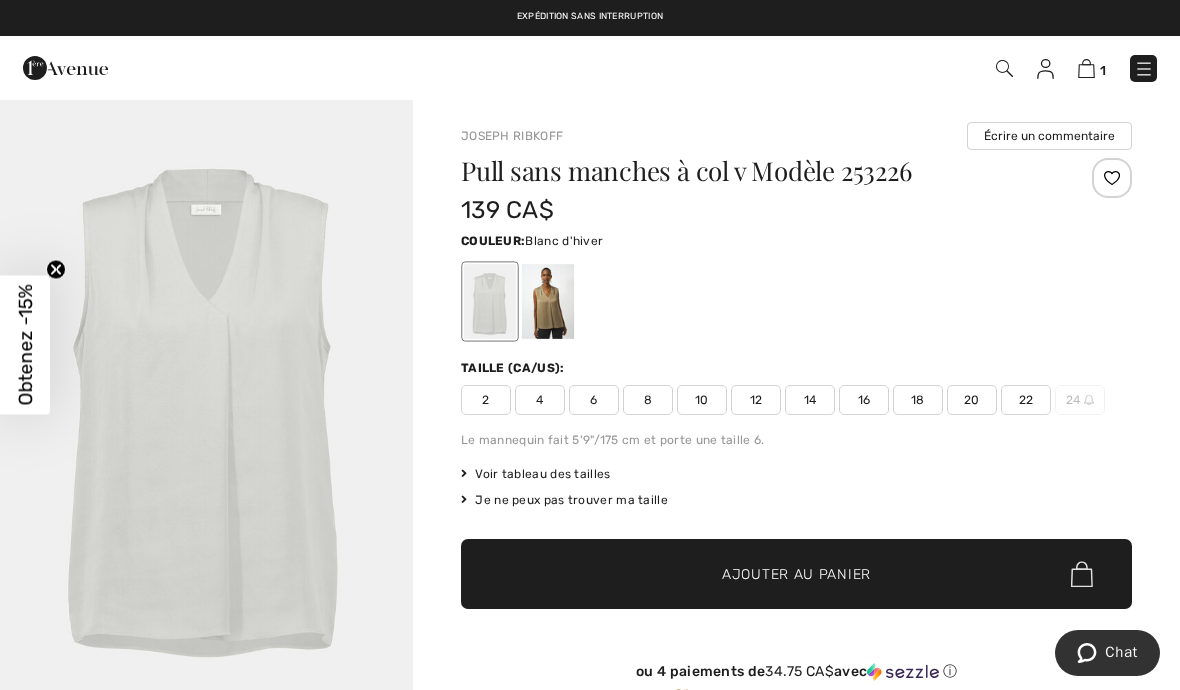 scroll, scrollTop: 0, scrollLeft: 0, axis: both 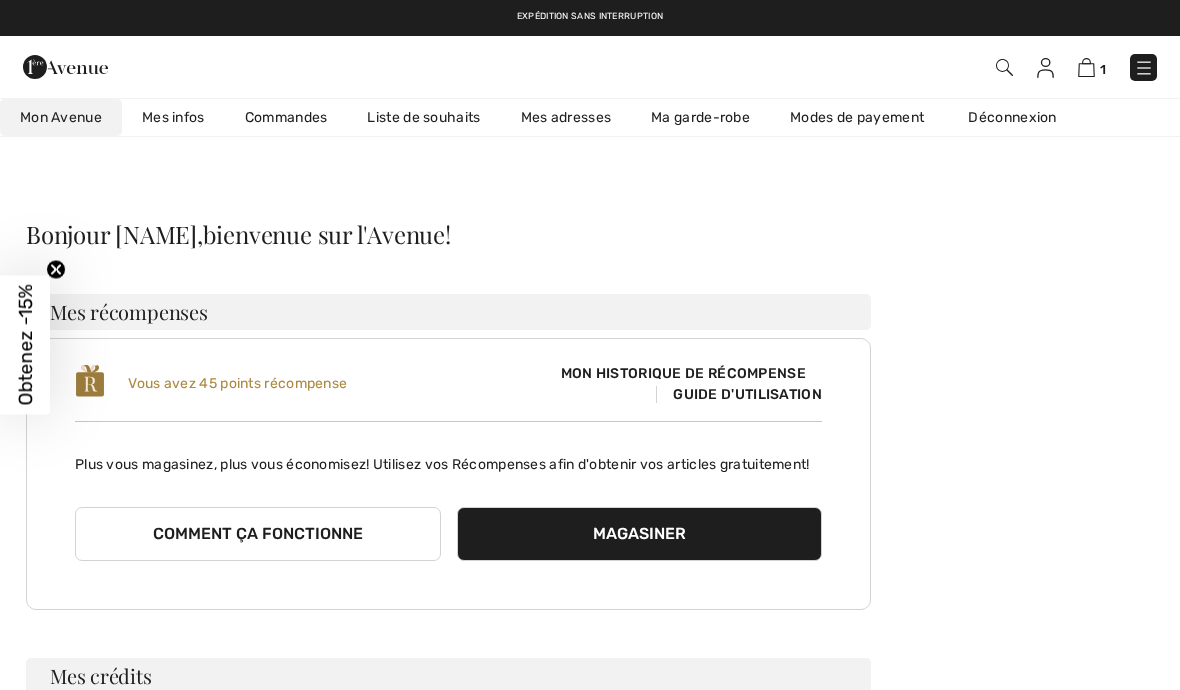 click on "Commandes" at bounding box center (286, 117) 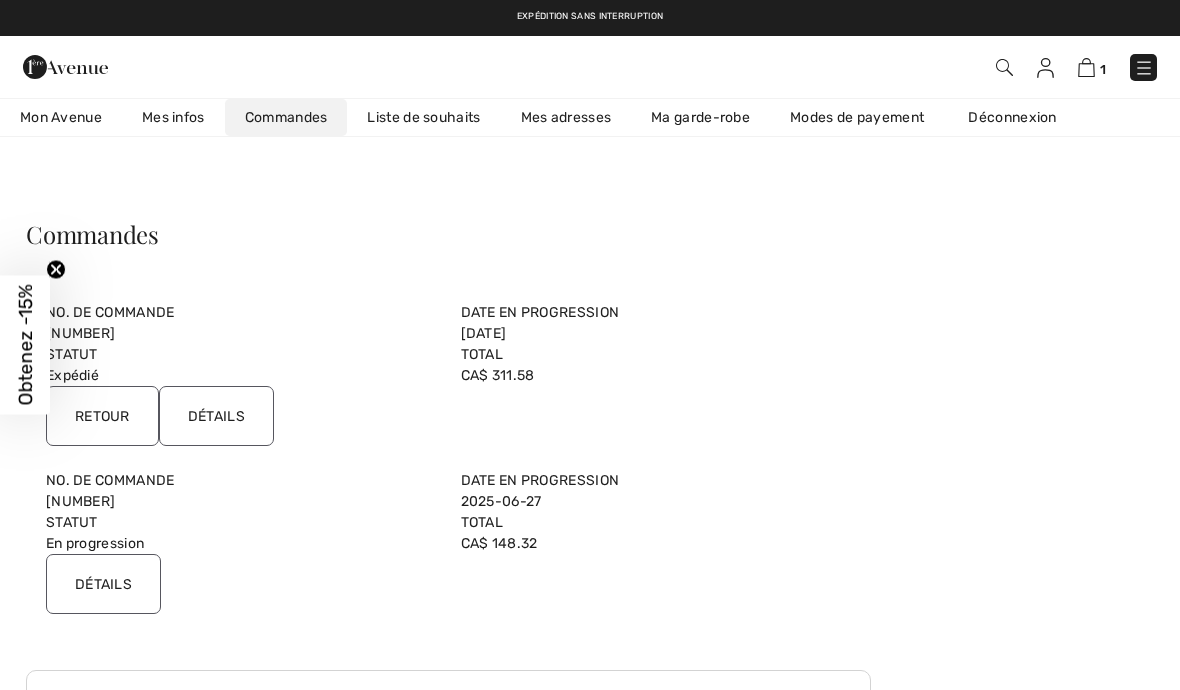 click on "Détails" at bounding box center (216, 416) 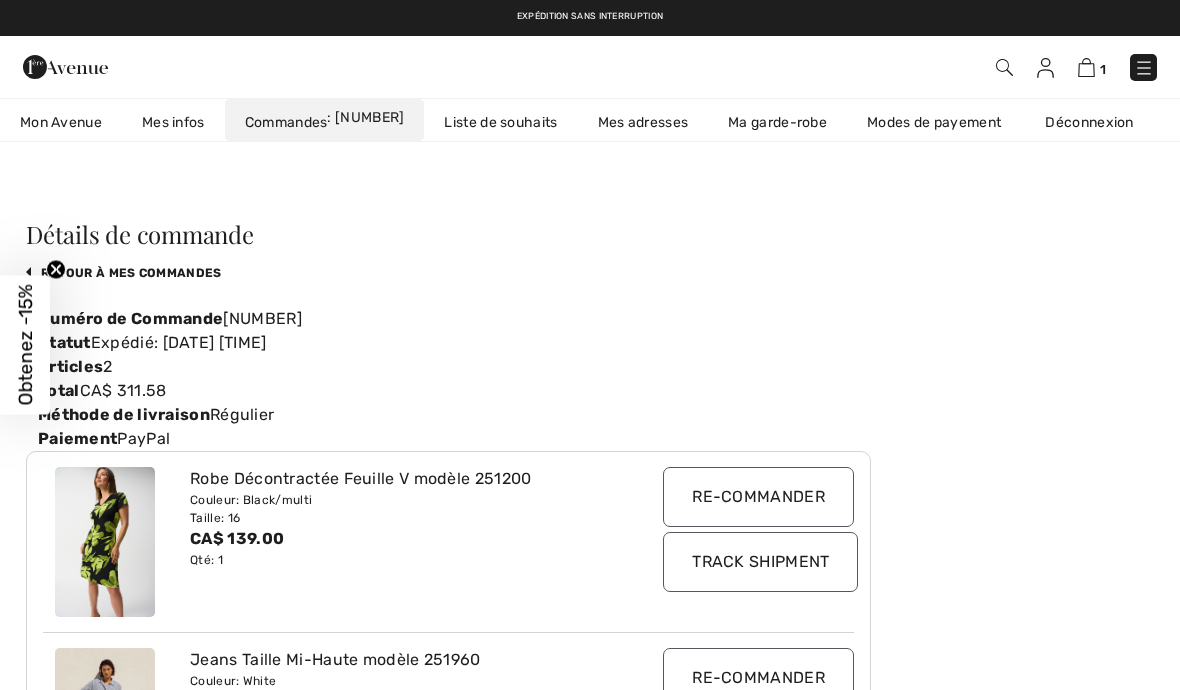 scroll, scrollTop: 0, scrollLeft: 53, axis: horizontal 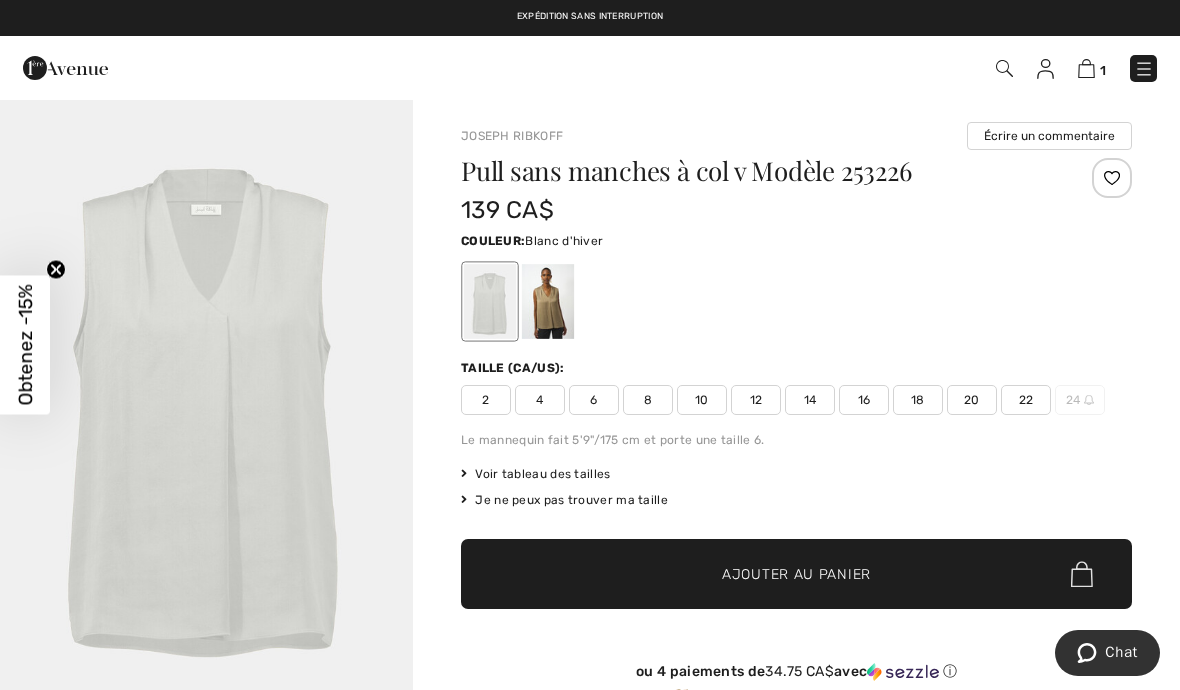click on "1
Commander" at bounding box center (832, 68) 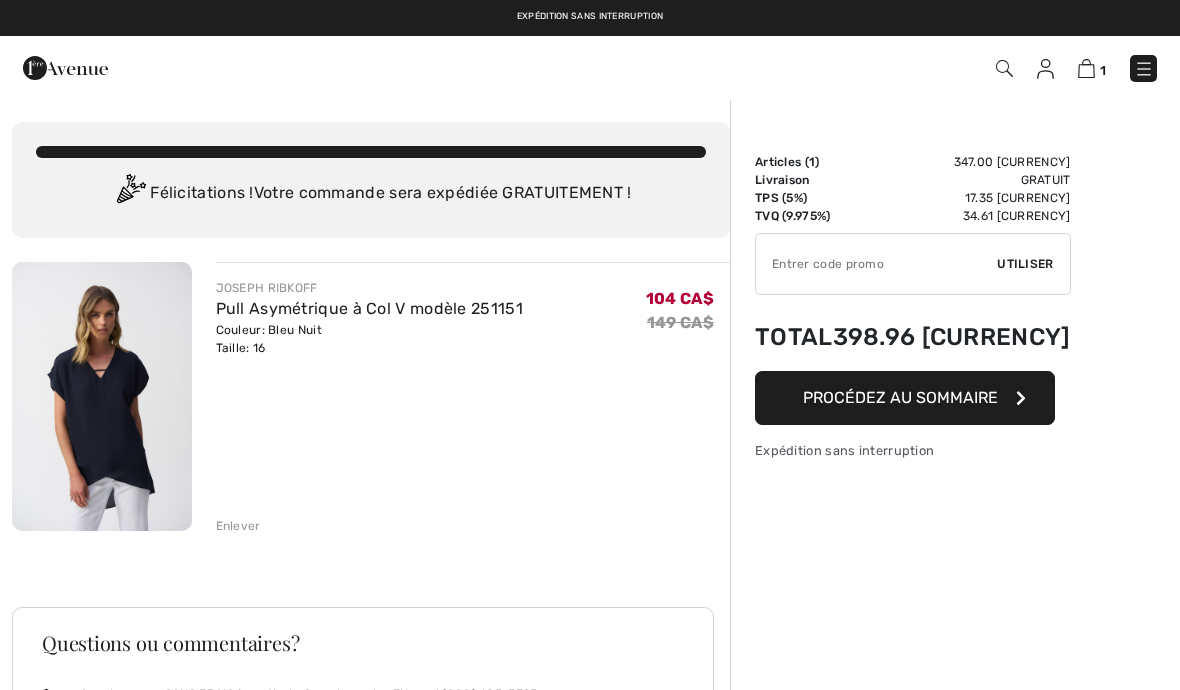 scroll, scrollTop: 375, scrollLeft: 0, axis: vertical 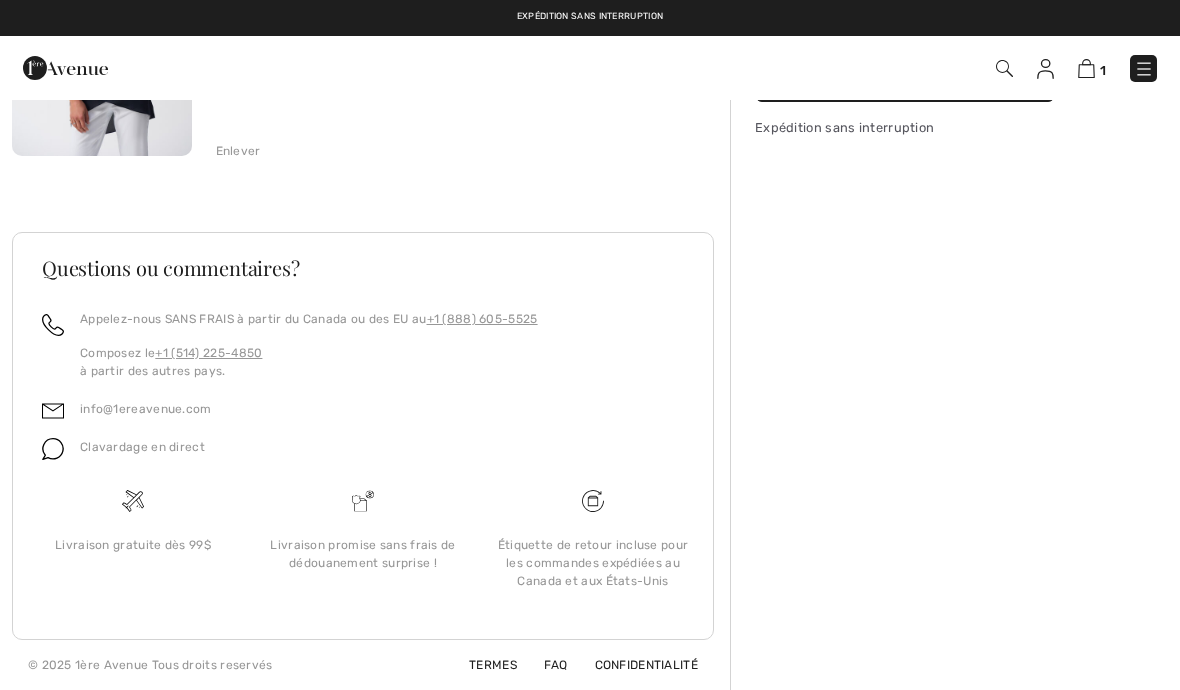 click on "JOSEPH RIBKOFF
Pull Asymétrique à Col V modèle 251151
Couleur: Bleu Nuit
Taille: 16
Vente finale
104 CA$
149 CA$
104 CA$
149 CA$
Enlever
Questions ou commentaires?
+1 (888) 605-5525
Composez le  Termes" at bounding box center [371, 288] 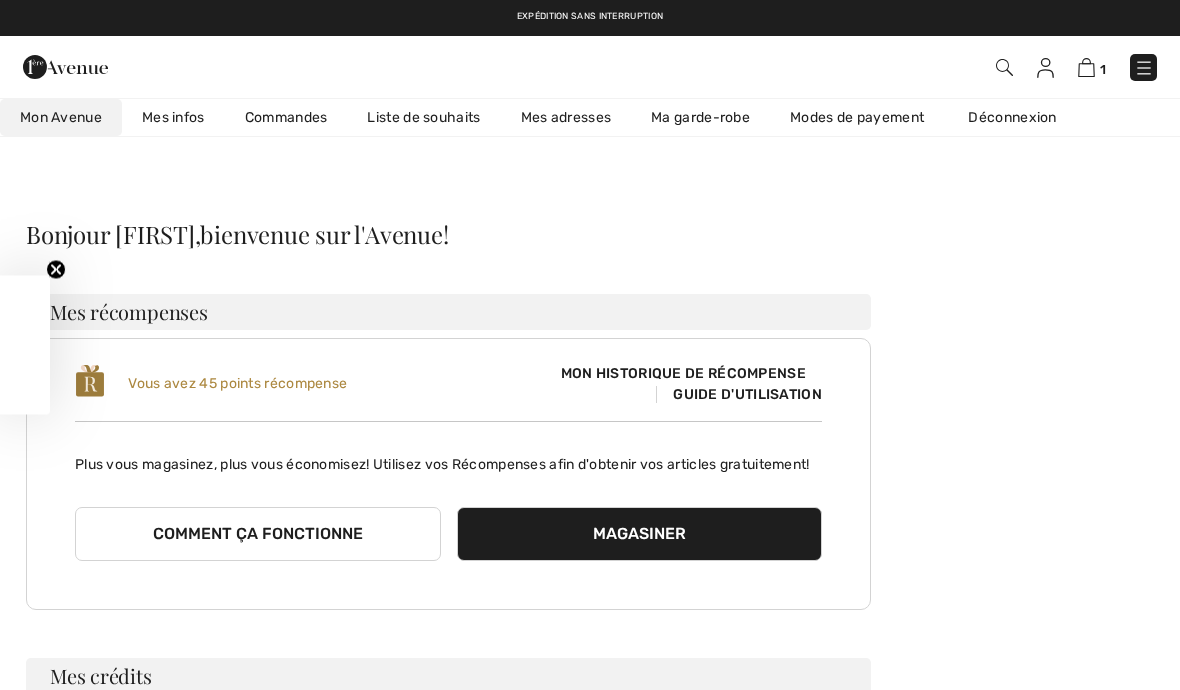 scroll, scrollTop: 0, scrollLeft: 0, axis: both 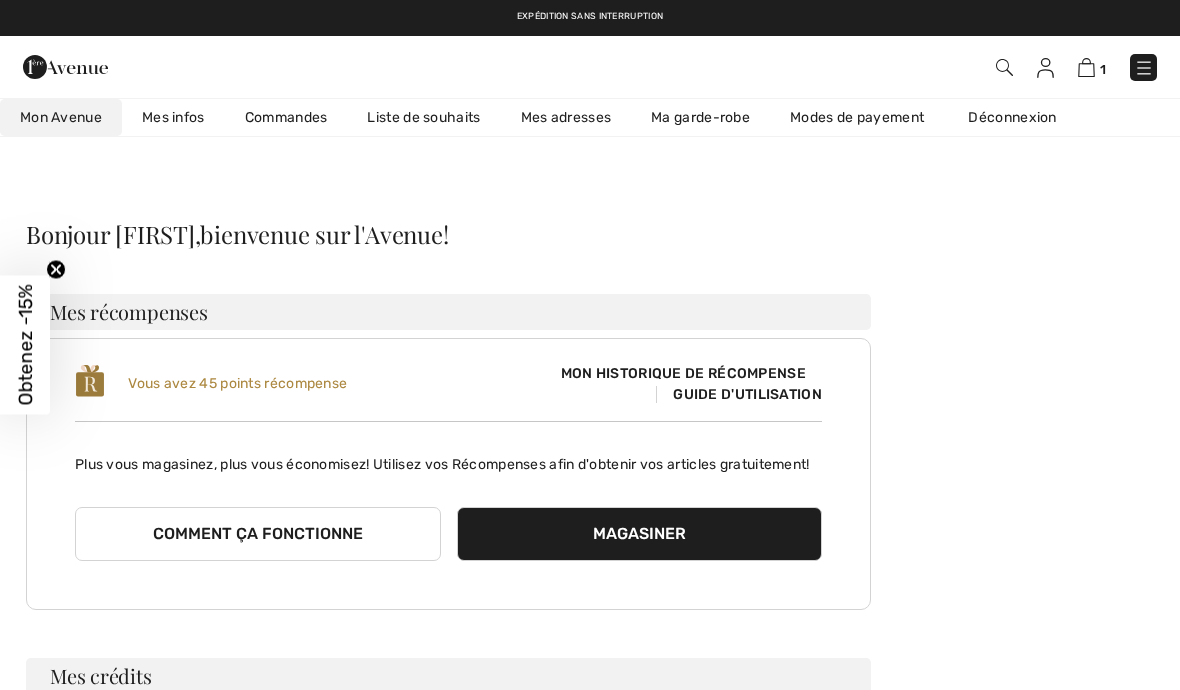 click at bounding box center (1045, 68) 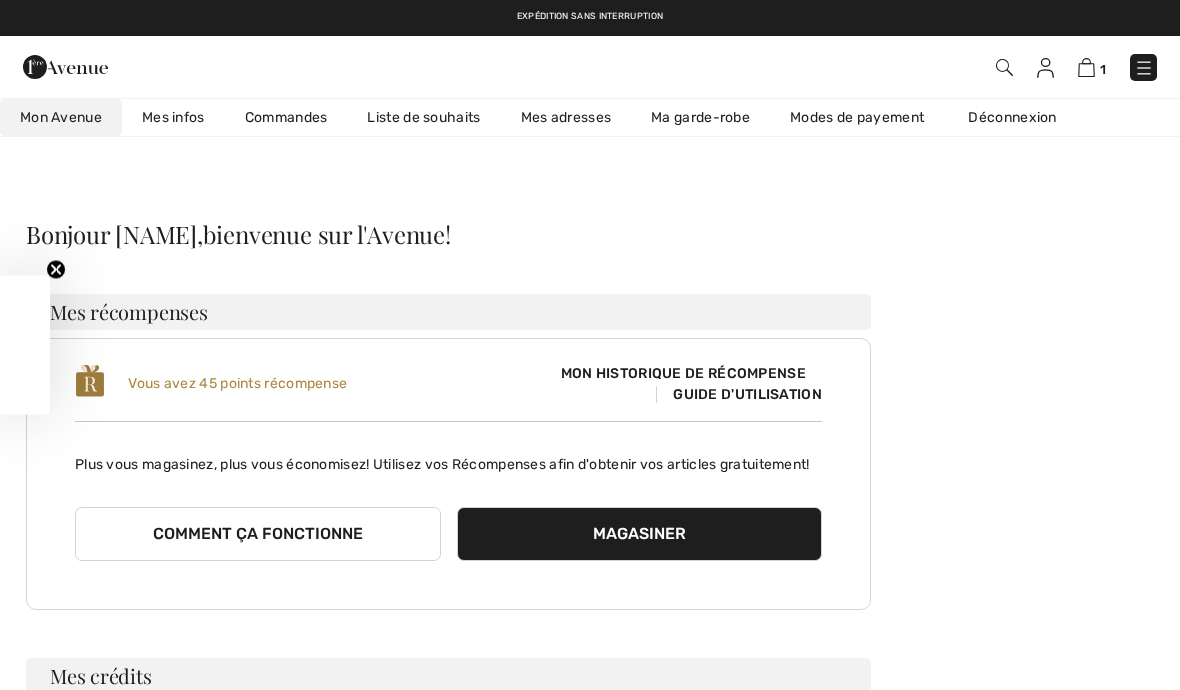 scroll, scrollTop: 0, scrollLeft: 0, axis: both 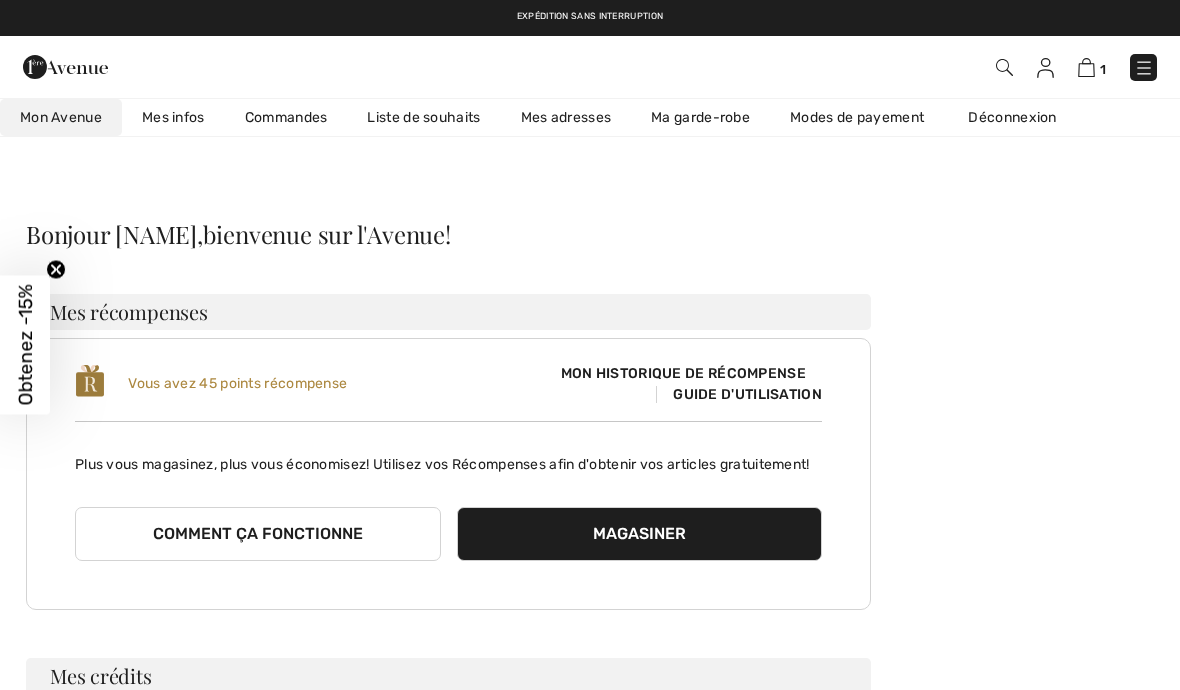 click on "Commandes" at bounding box center [286, 117] 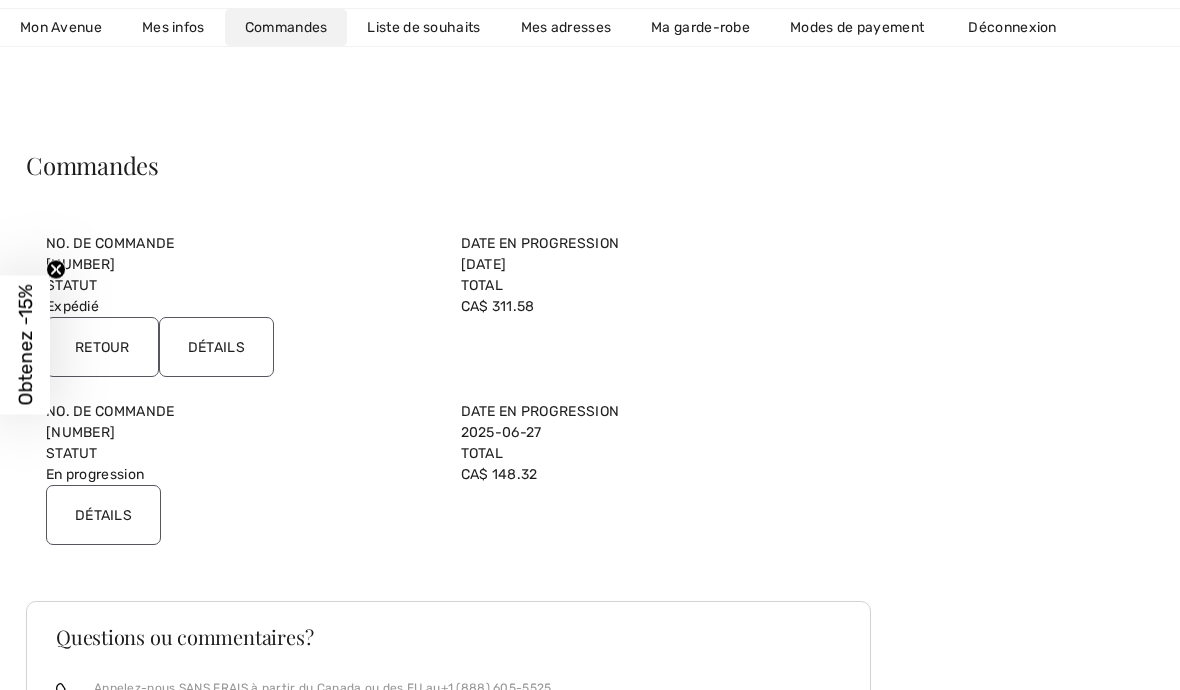 scroll, scrollTop: 70, scrollLeft: 0, axis: vertical 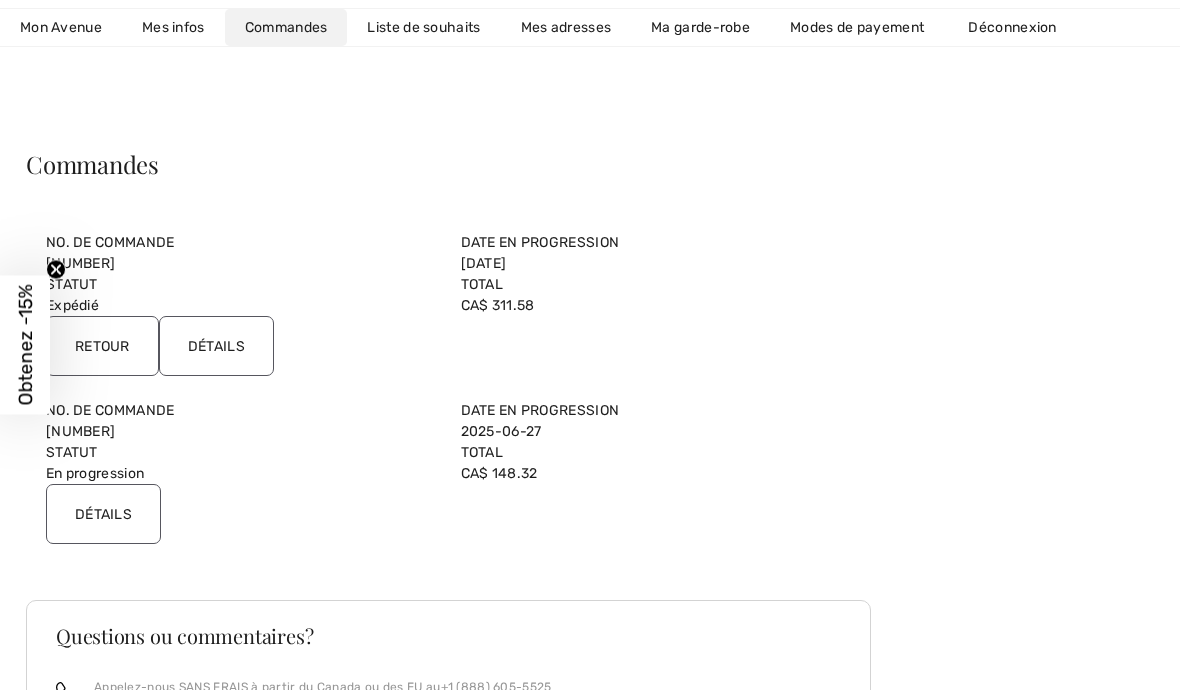 click on "Détails" at bounding box center [103, 514] 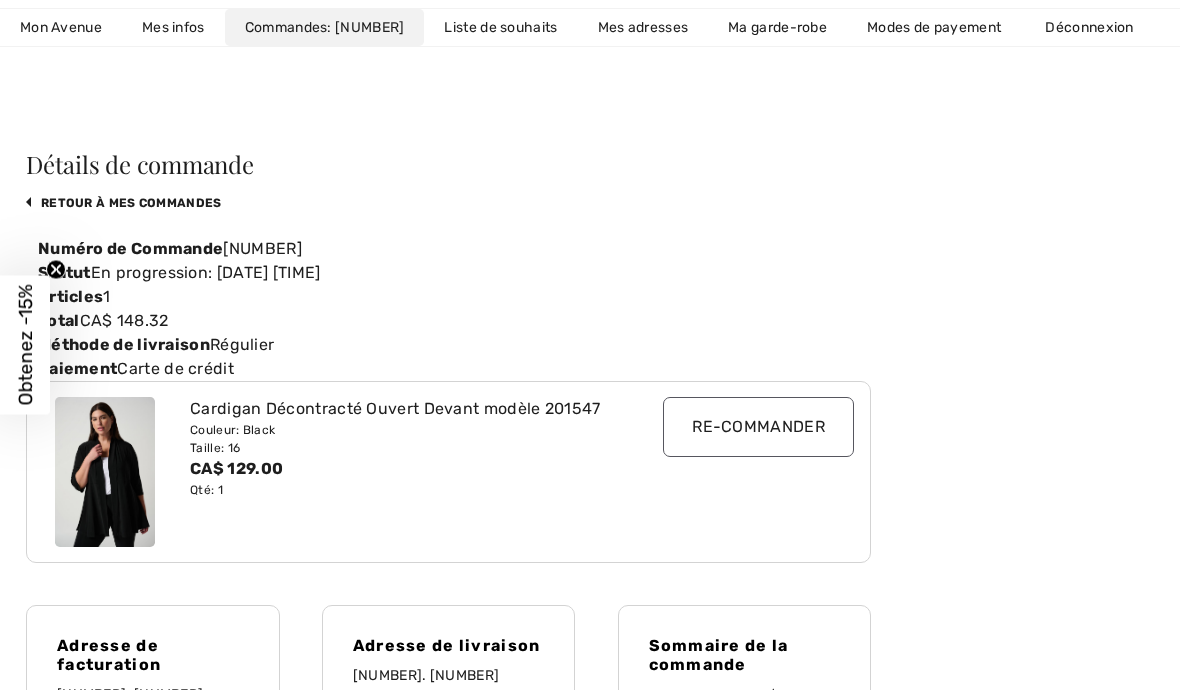 scroll, scrollTop: 0, scrollLeft: 50, axis: horizontal 